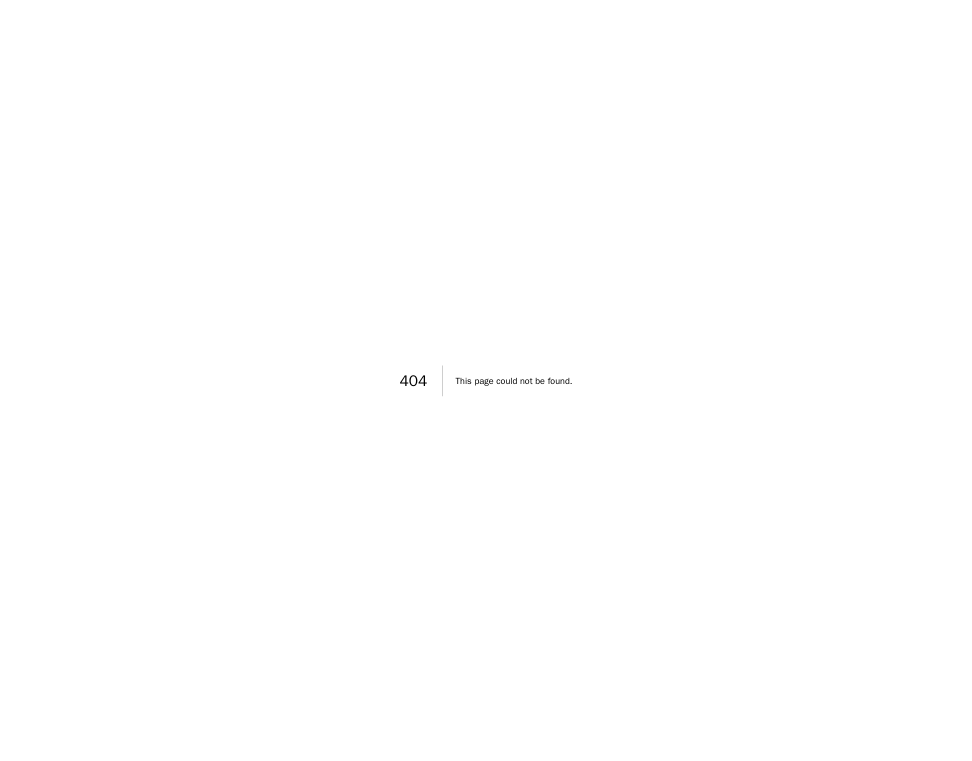 scroll, scrollTop: 0, scrollLeft: 0, axis: both 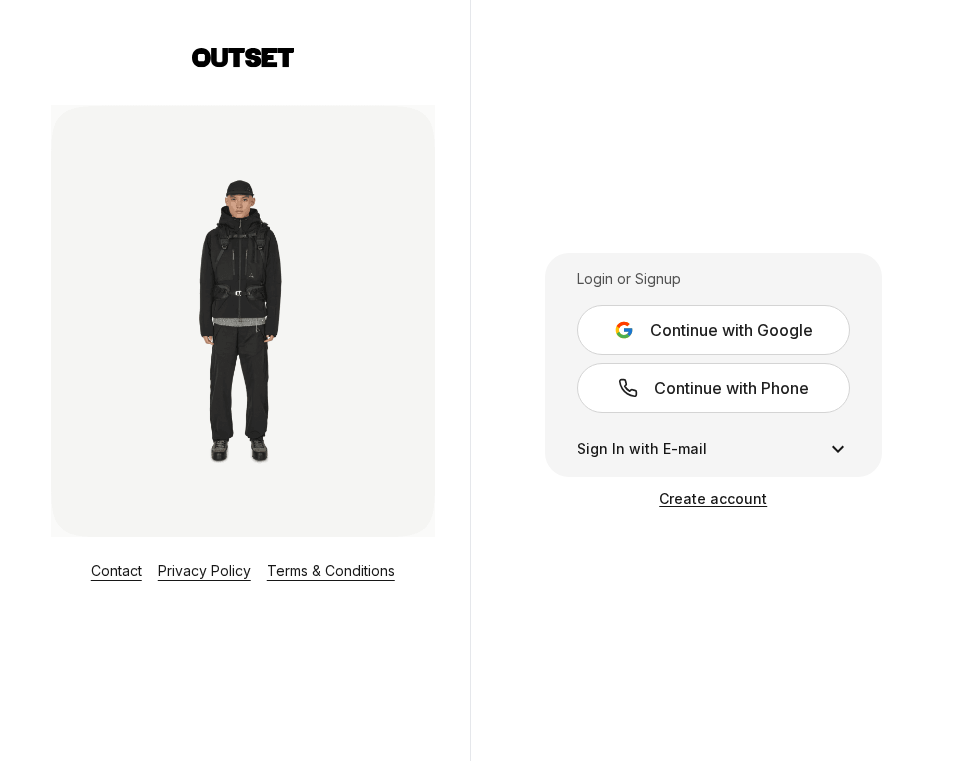type on "**********" 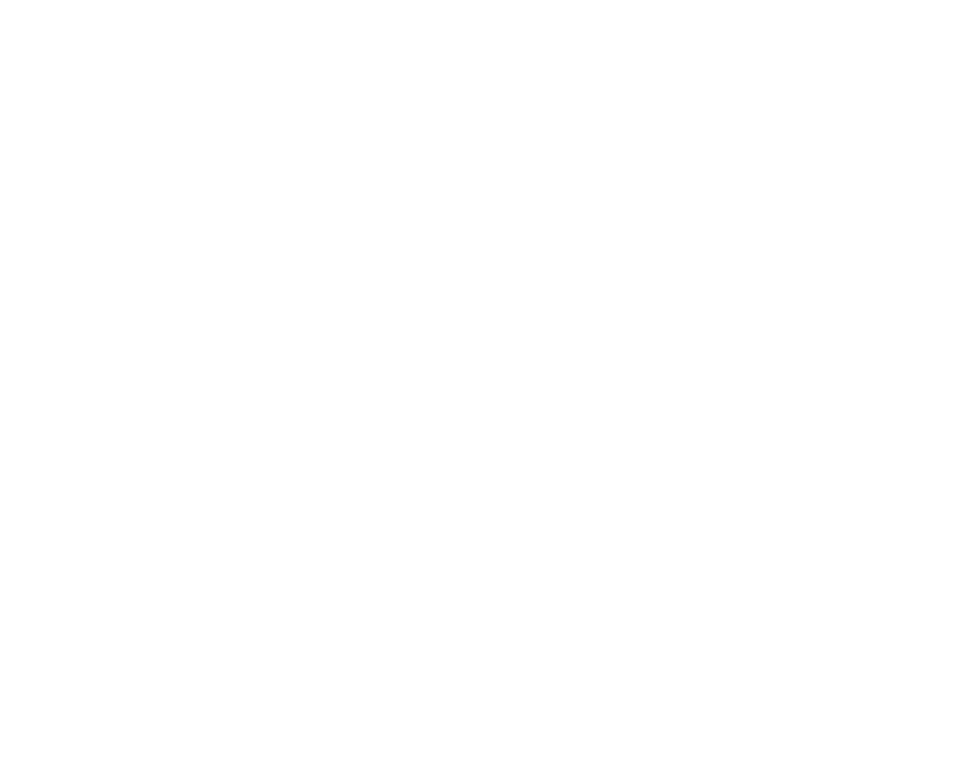 scroll, scrollTop: 0, scrollLeft: 0, axis: both 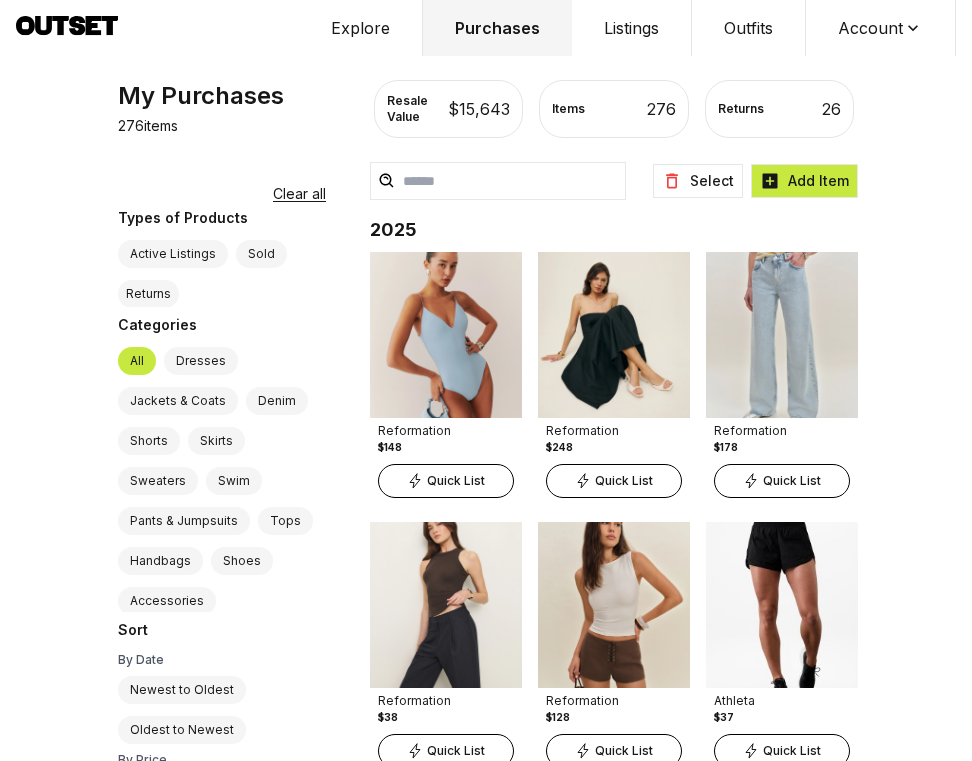 click on "Account" at bounding box center [881, 28] 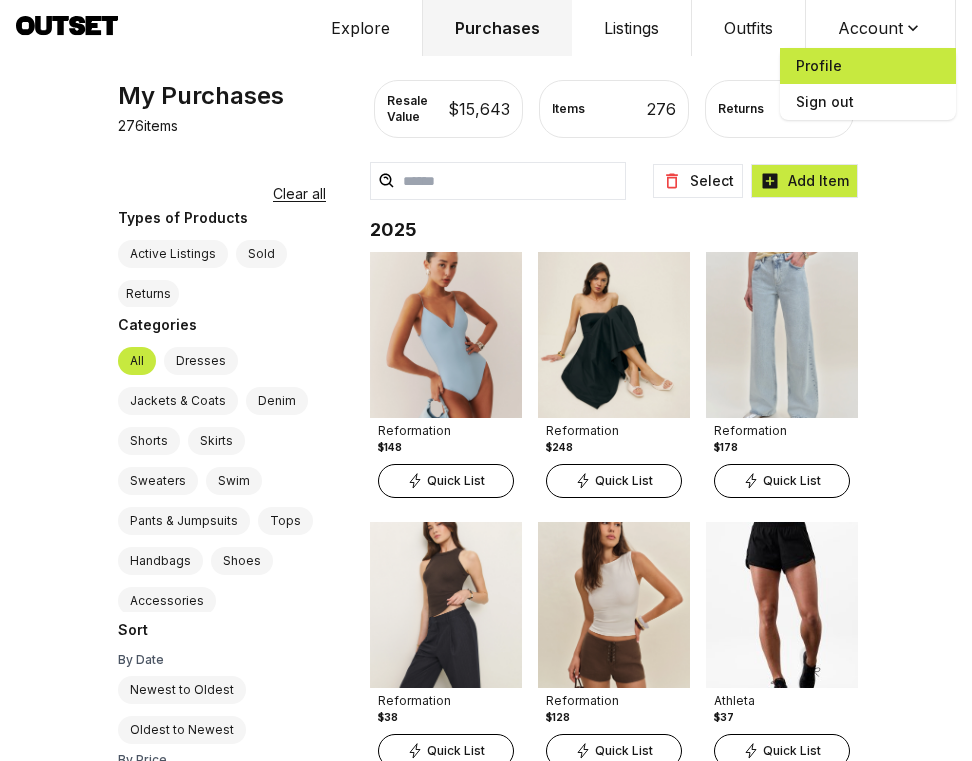 click on "Profile" at bounding box center (868, 66) 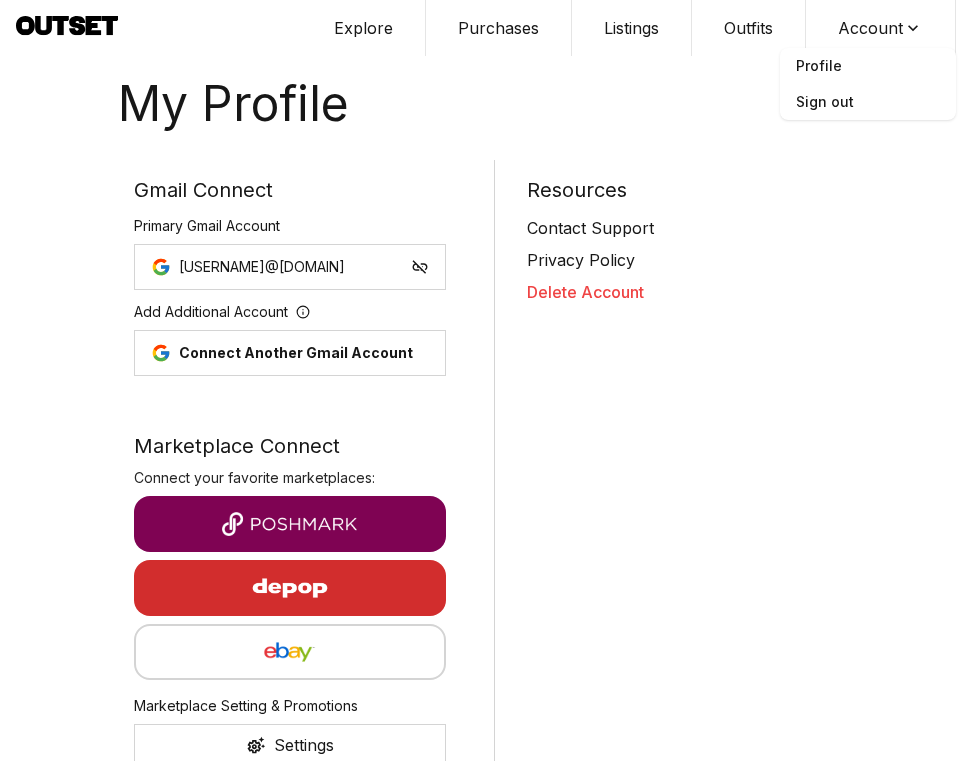 click at bounding box center (290, 588) 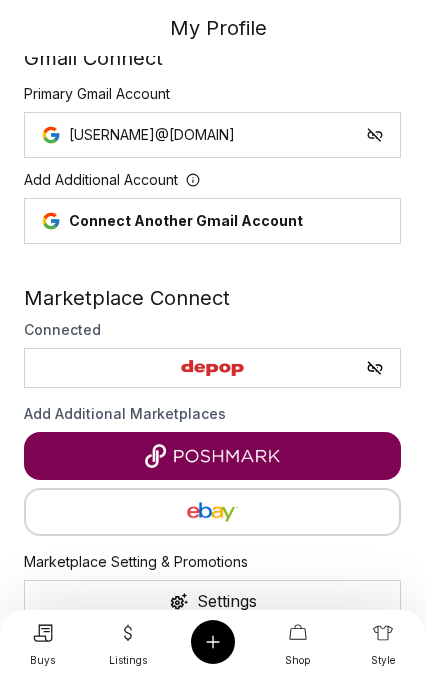 scroll, scrollTop: 0, scrollLeft: 0, axis: both 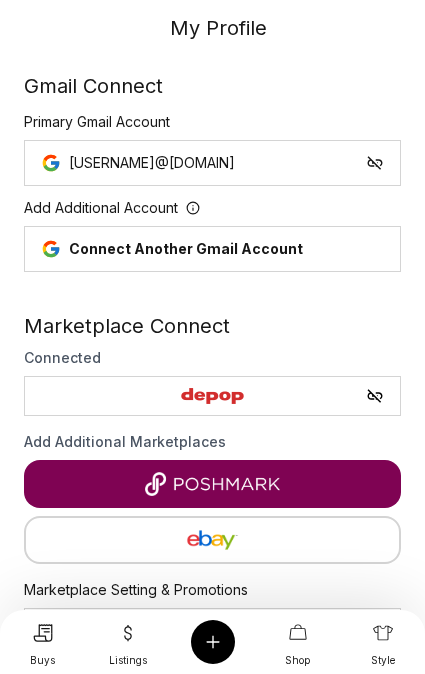 click at bounding box center [383, 633] 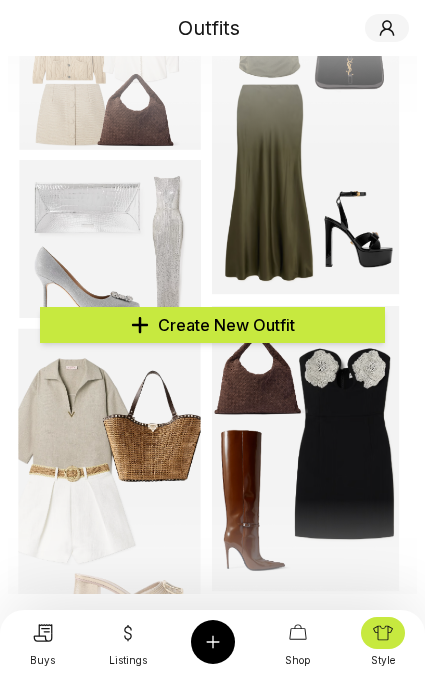 click on "Create New Outfit" at bounding box center (226, 325) 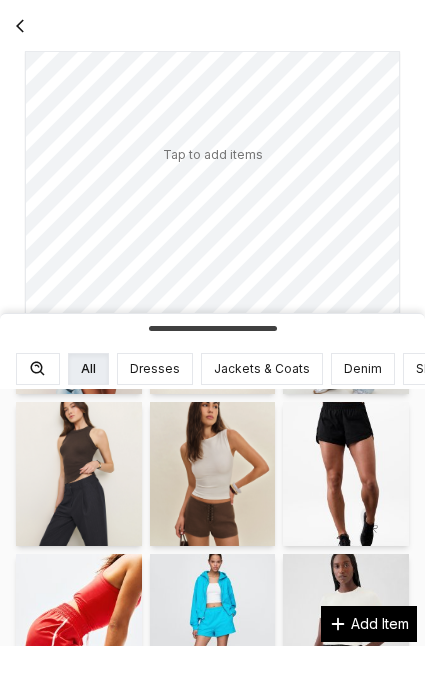 scroll, scrollTop: 0, scrollLeft: 0, axis: both 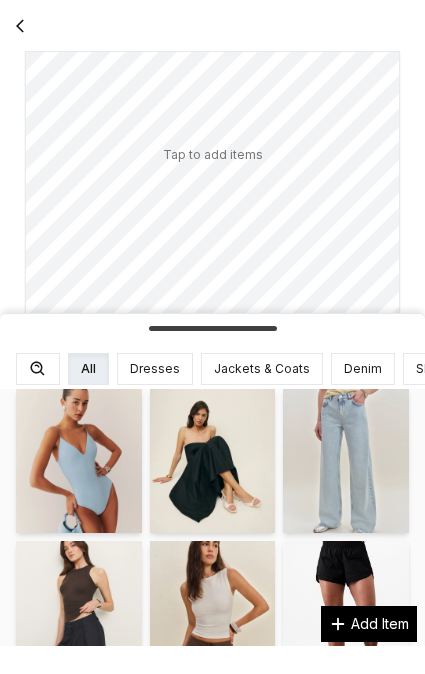 click 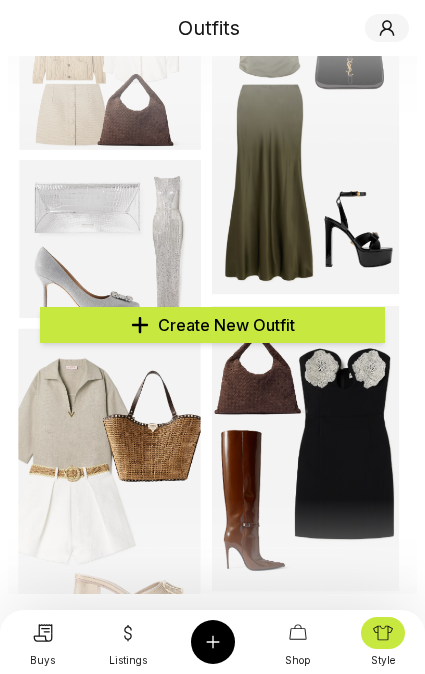 click 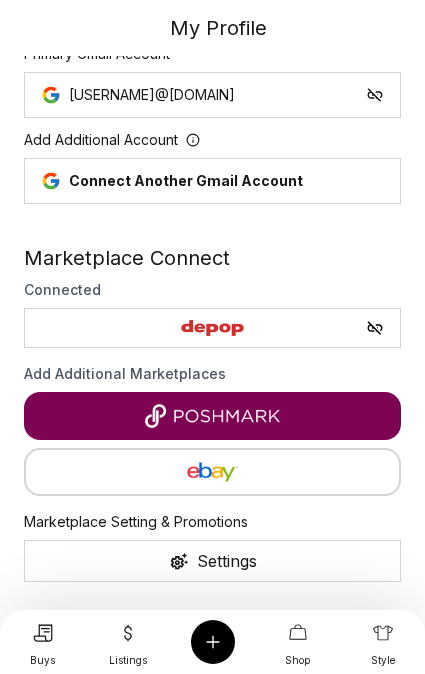 scroll, scrollTop: 116, scrollLeft: 0, axis: vertical 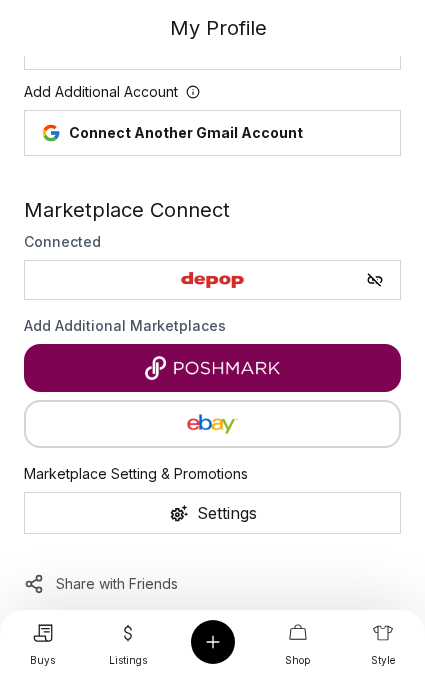 click 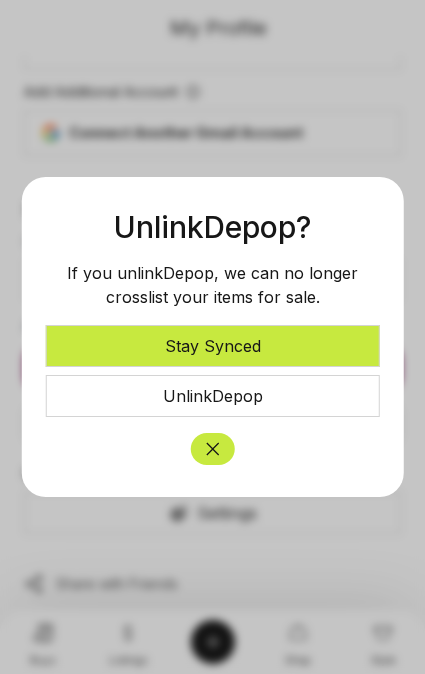 click on "Unlink  Depop" at bounding box center [212, 396] 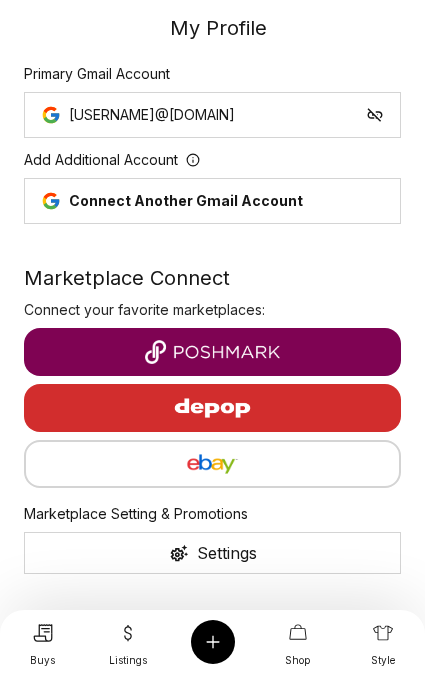 scroll, scrollTop: 0, scrollLeft: 0, axis: both 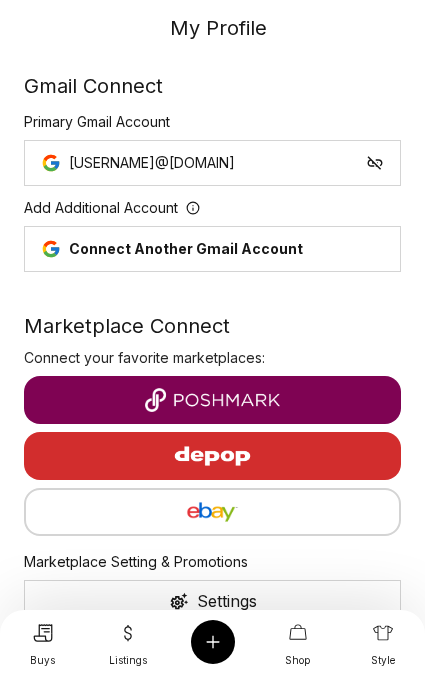 click at bounding box center [213, 456] 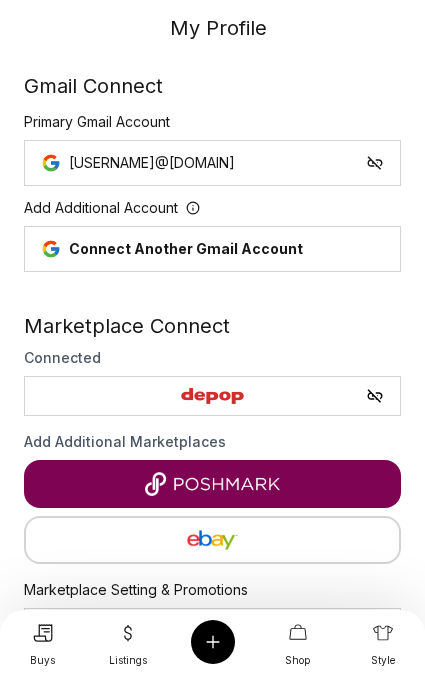click on "Listings" at bounding box center [128, 660] 